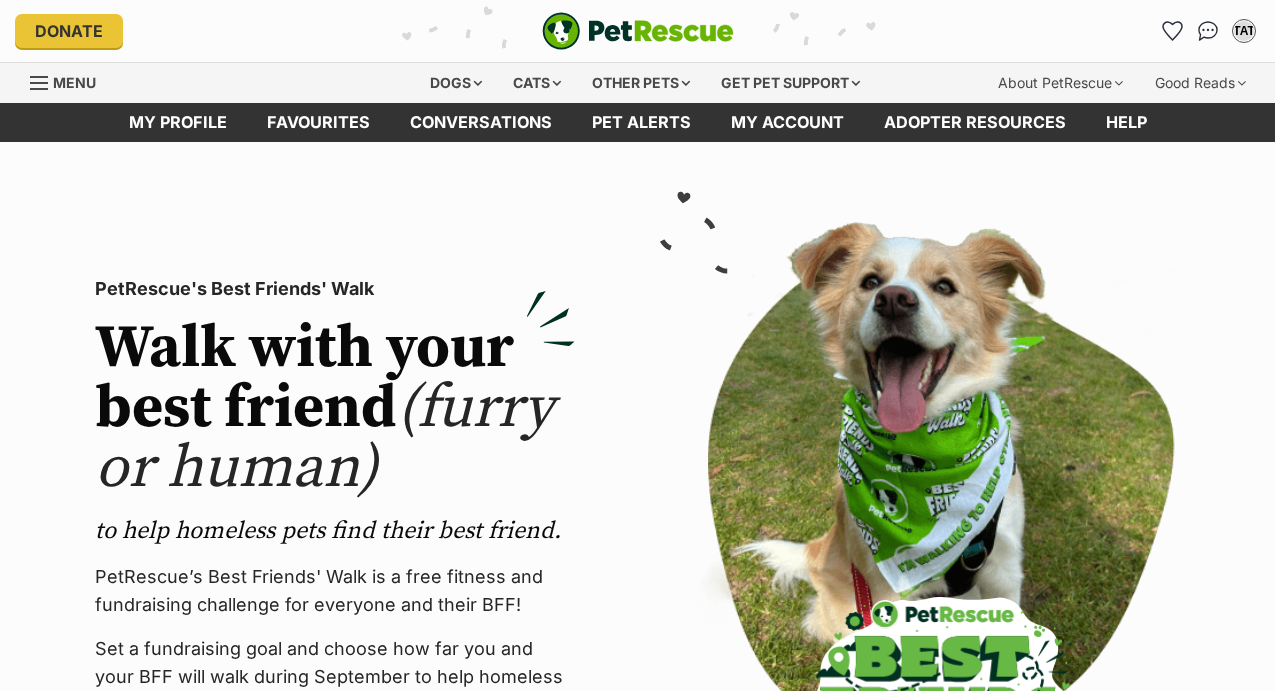scroll, scrollTop: 0, scrollLeft: 0, axis: both 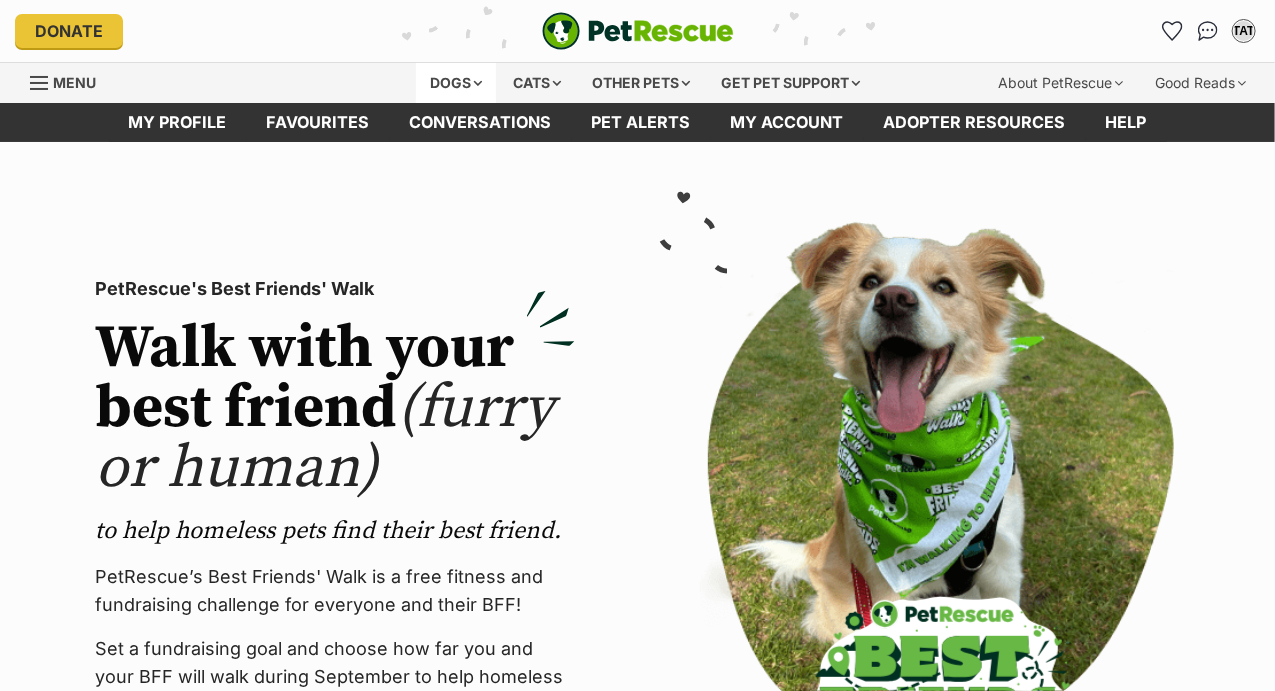 click on "Dogs" at bounding box center [456, 83] 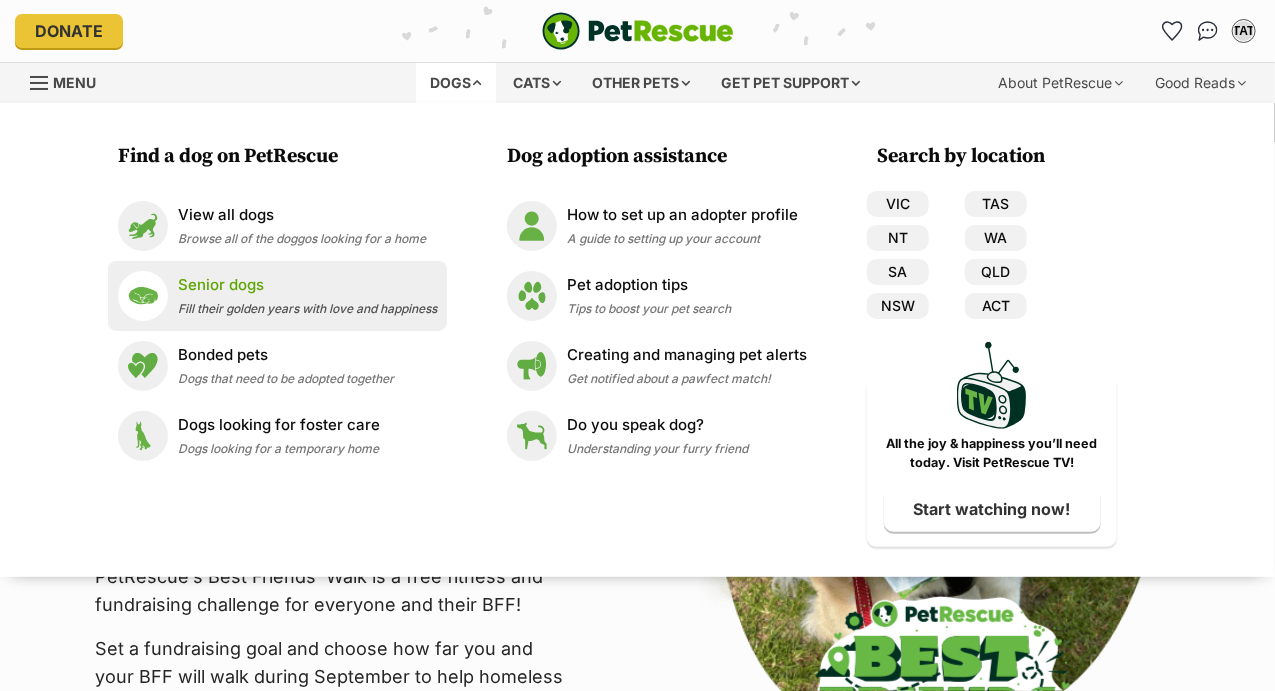 click on "Fill their golden years with love and happiness" at bounding box center (307, 308) 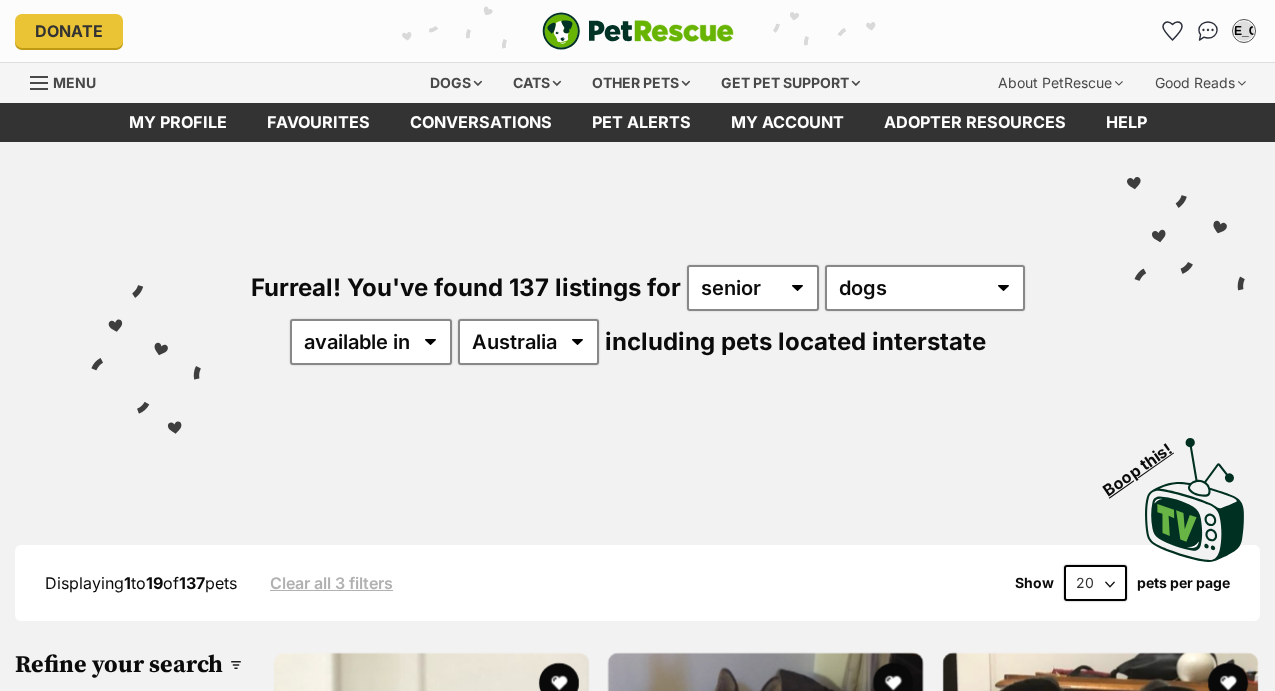 scroll, scrollTop: 0, scrollLeft: 0, axis: both 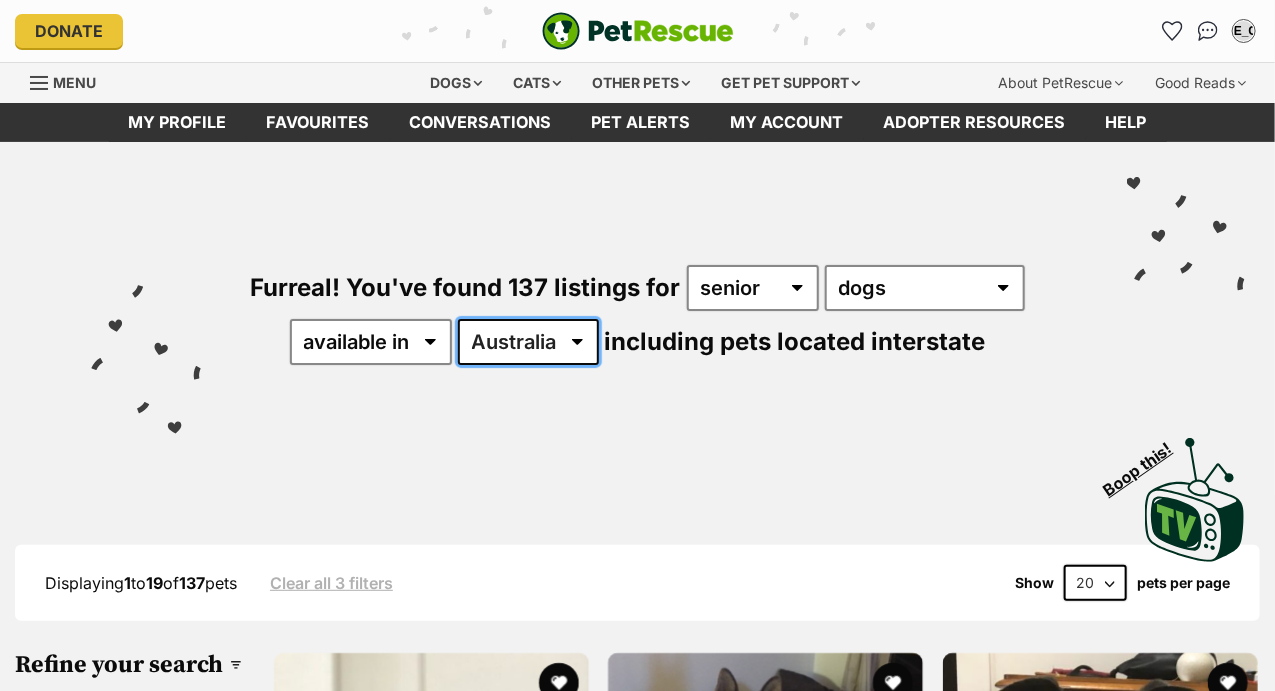 click on "Australia
ACT
NSW
NT
QLD
SA
TAS
VIC
WA" at bounding box center [528, 342] 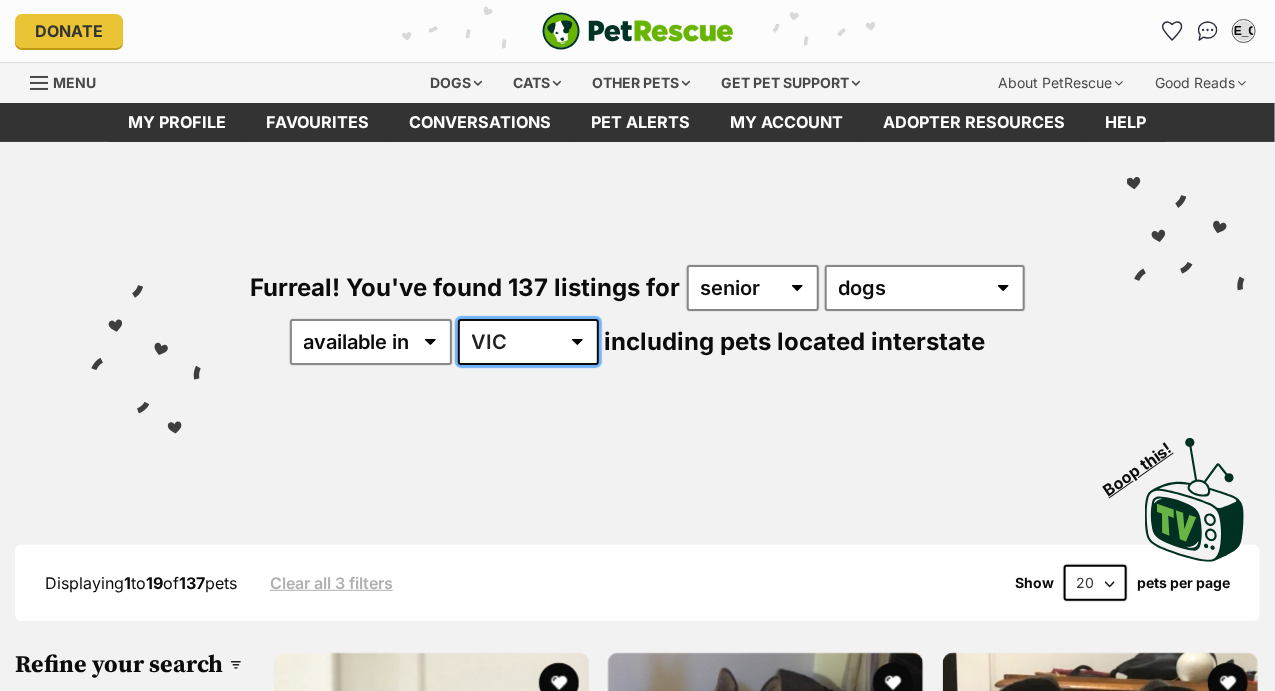 click on "Australia
ACT
NSW
NT
QLD
SA
TAS
VIC
WA" at bounding box center [528, 342] 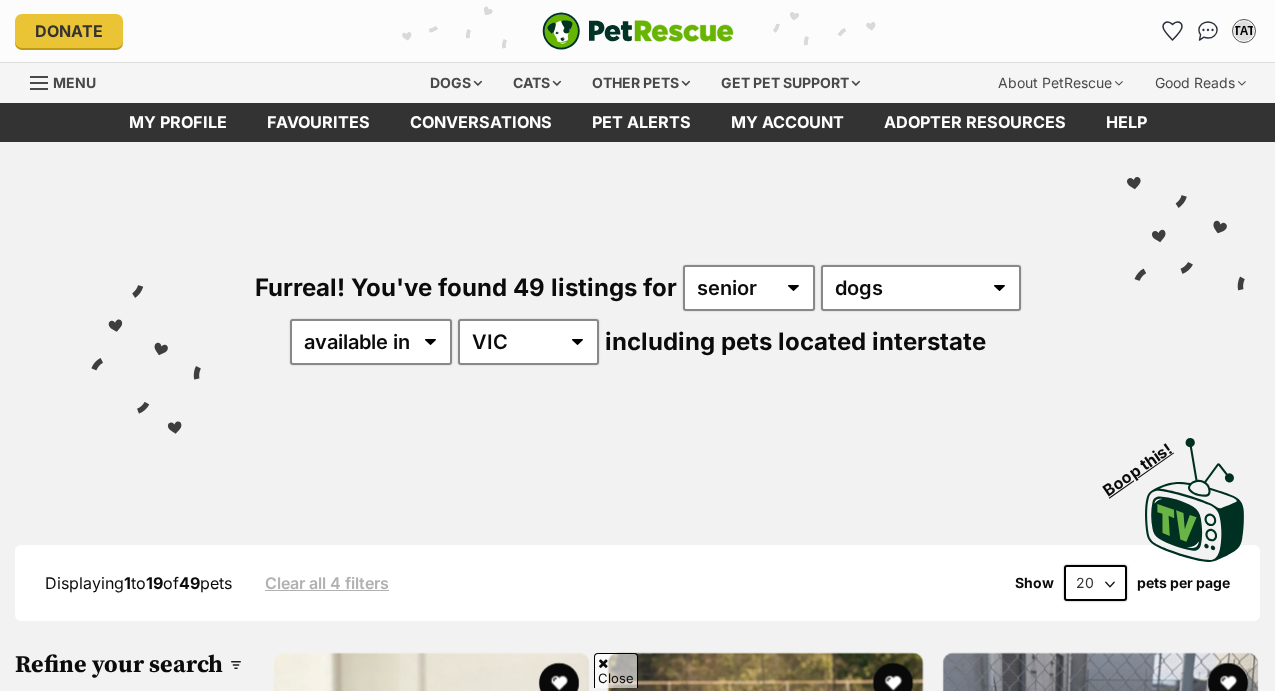 scroll, scrollTop: 604, scrollLeft: 0, axis: vertical 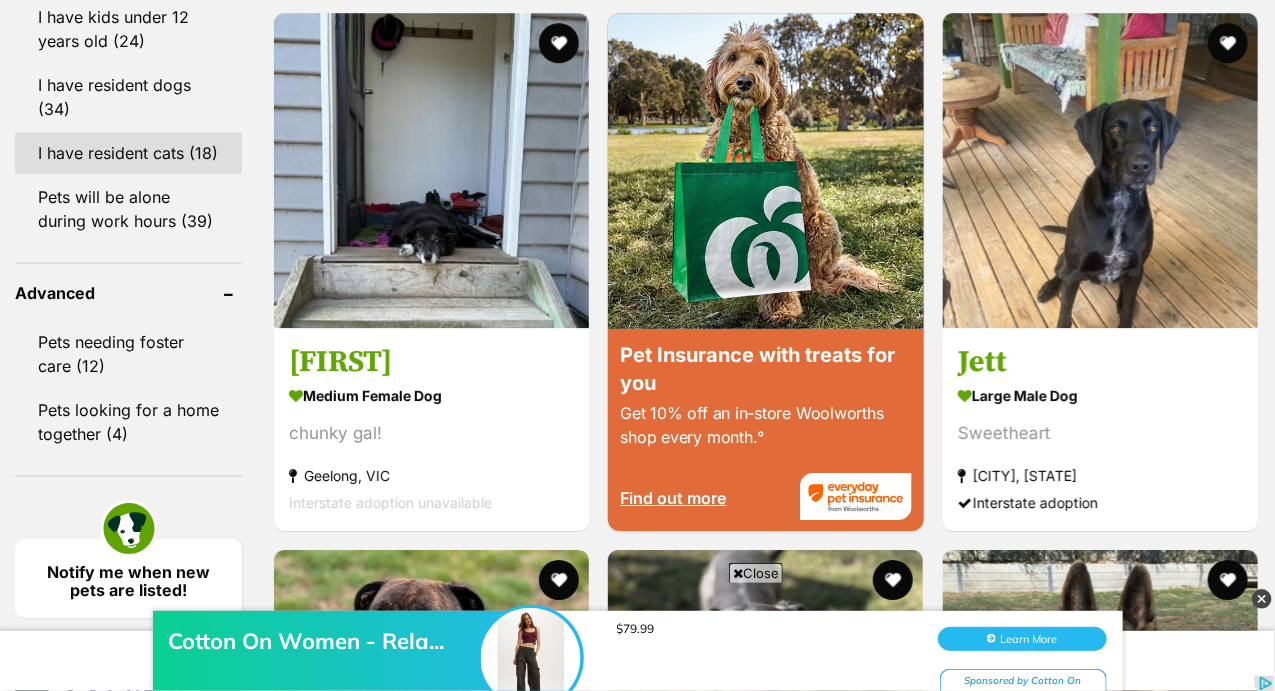 click on "I have resident cats (18)" at bounding box center [128, 153] 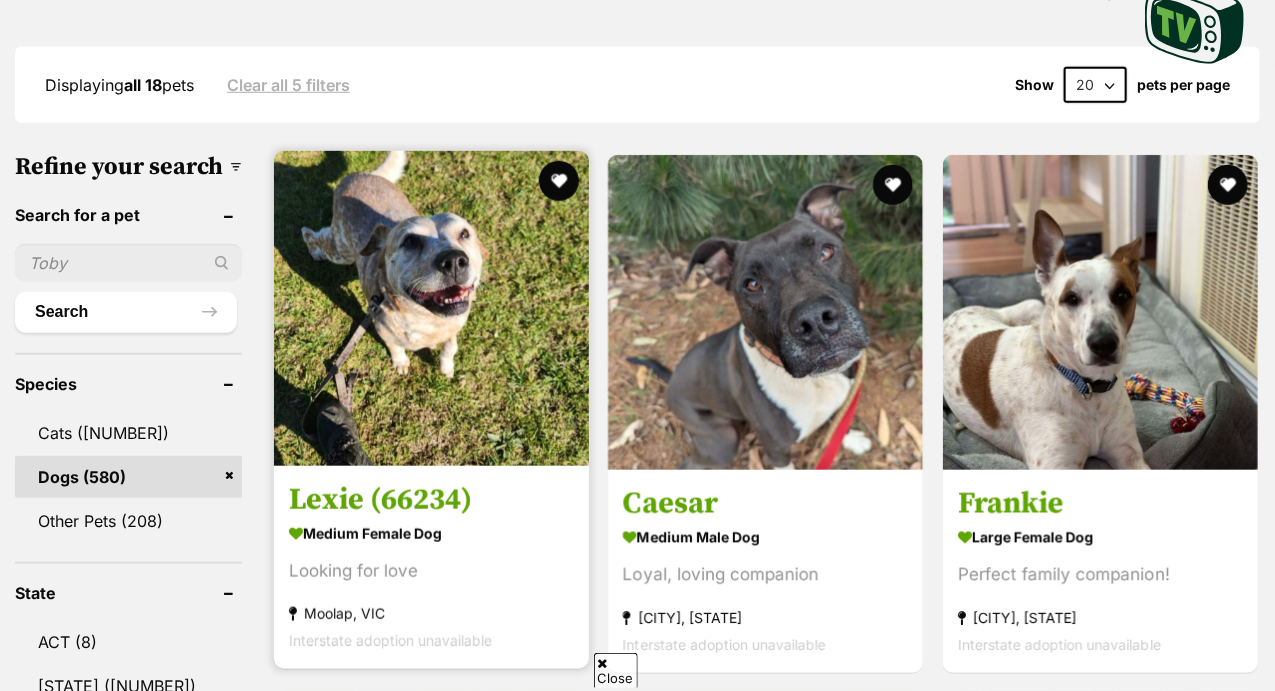 scroll, scrollTop: 618, scrollLeft: 0, axis: vertical 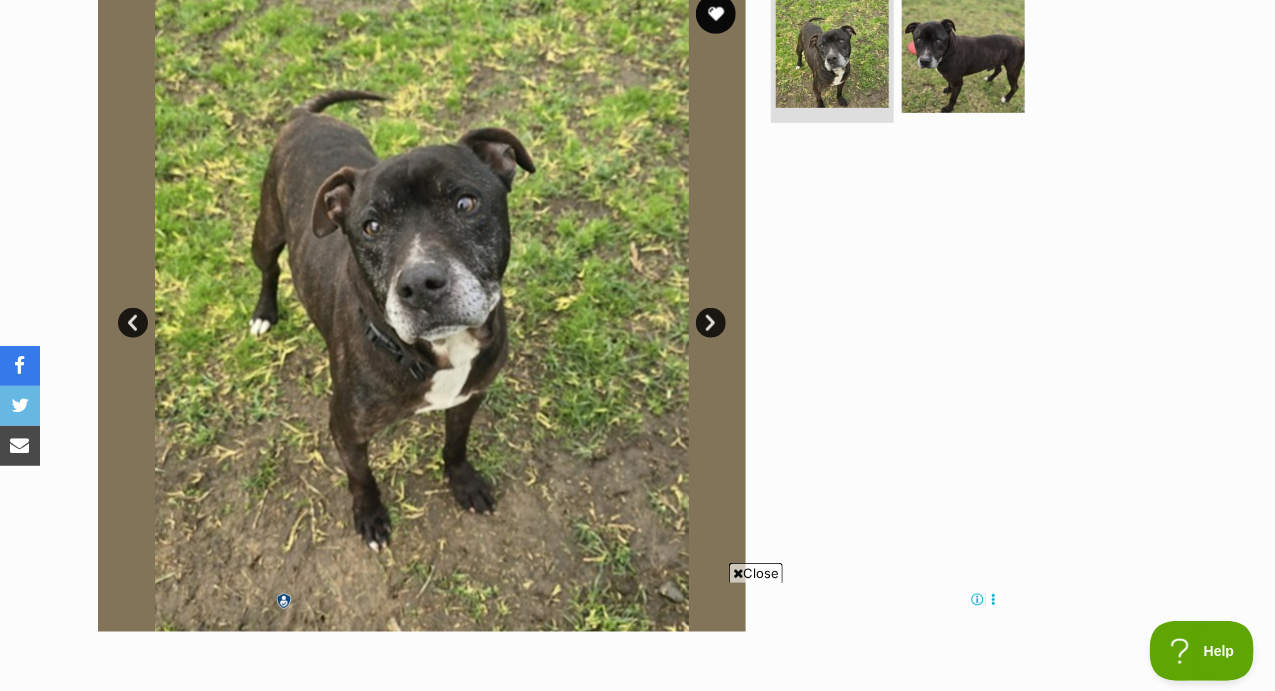 click on "Next" at bounding box center (711, 323) 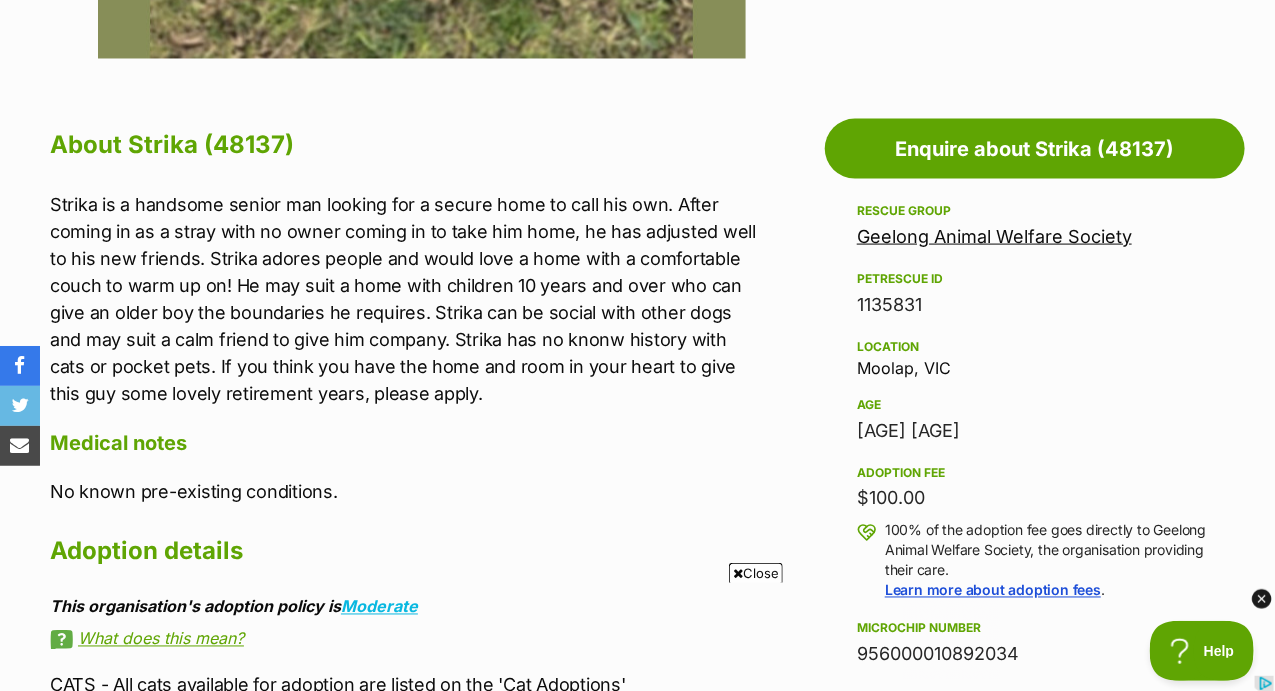 scroll, scrollTop: 0, scrollLeft: 0, axis: both 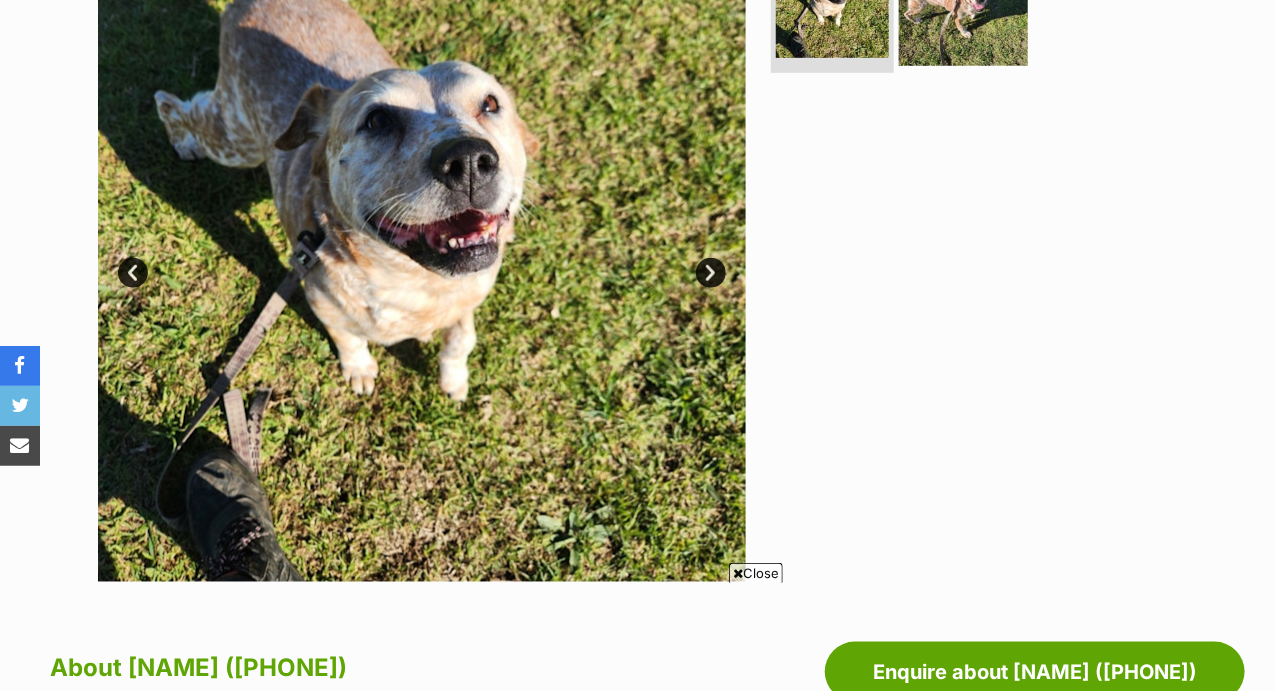 click at bounding box center [963, 0] 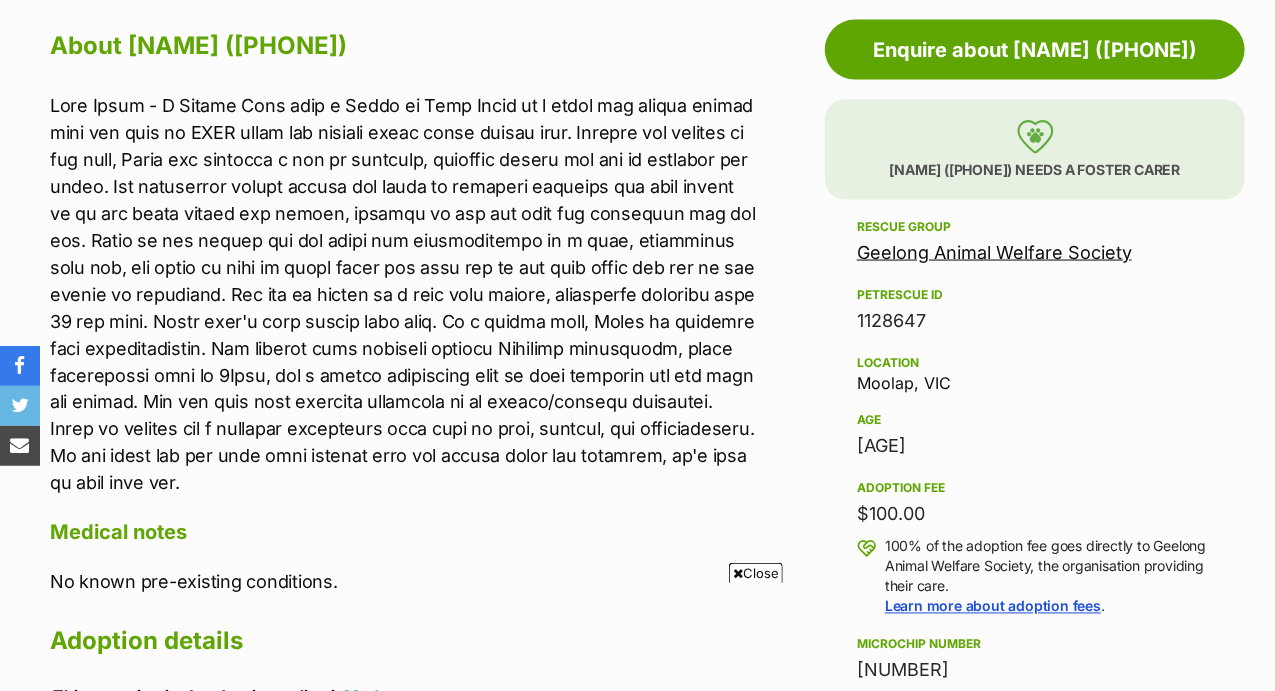 scroll, scrollTop: 0, scrollLeft: 0, axis: both 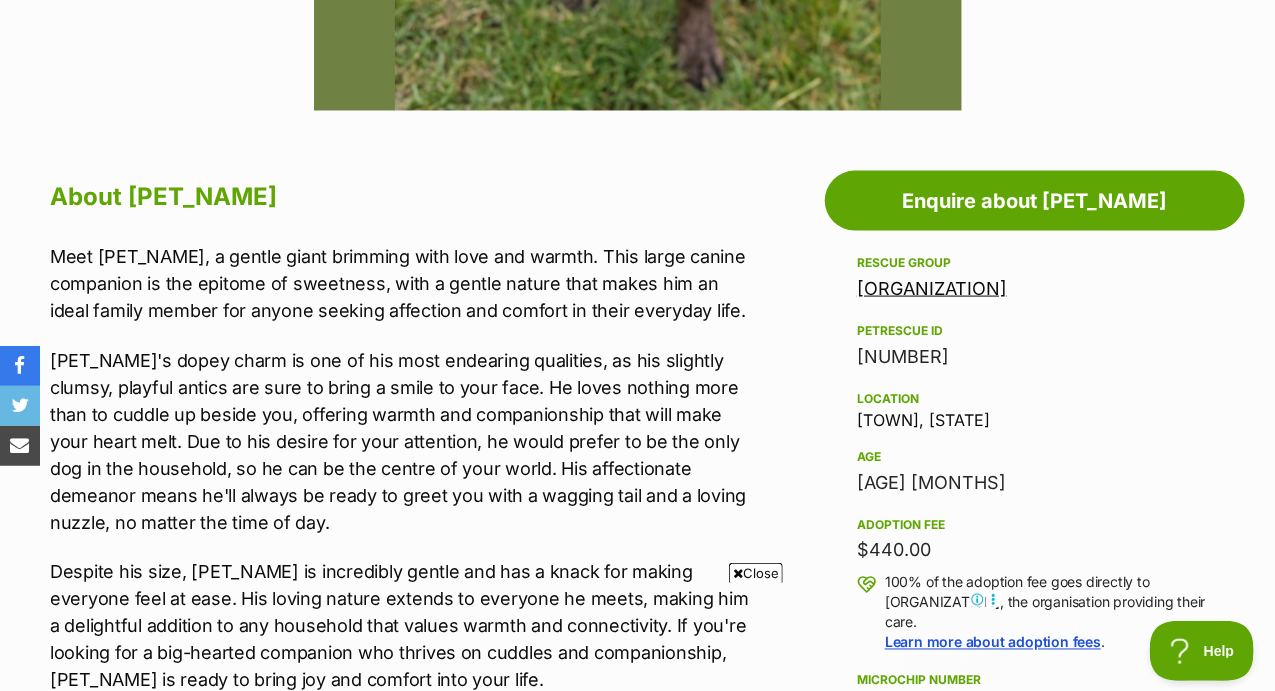 click on "[ORGANIZATION]" at bounding box center (932, 288) 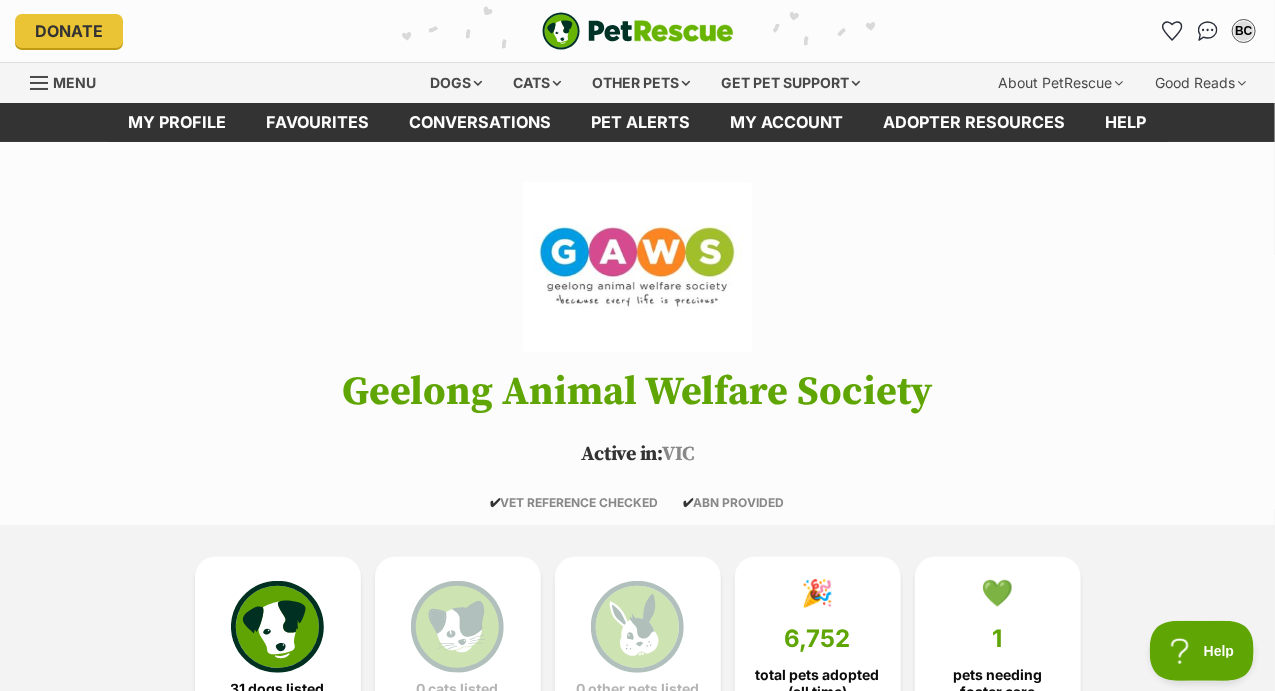 scroll, scrollTop: 0, scrollLeft: 0, axis: both 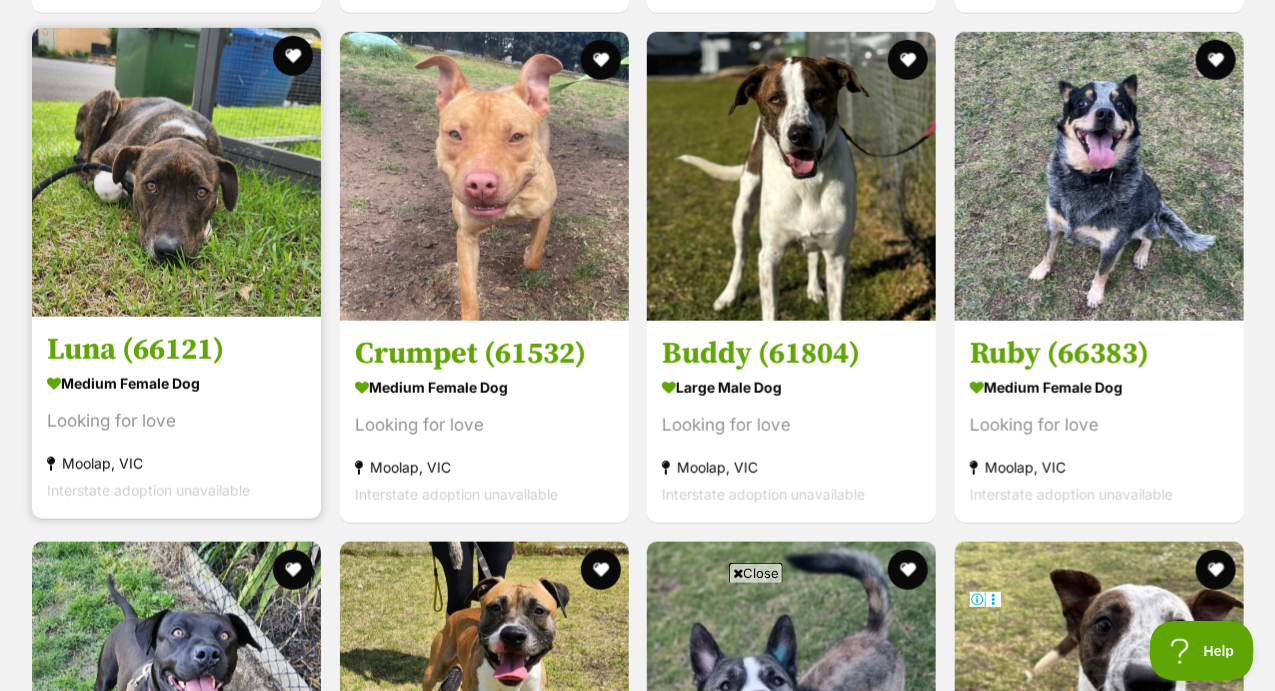 click at bounding box center [176, 172] 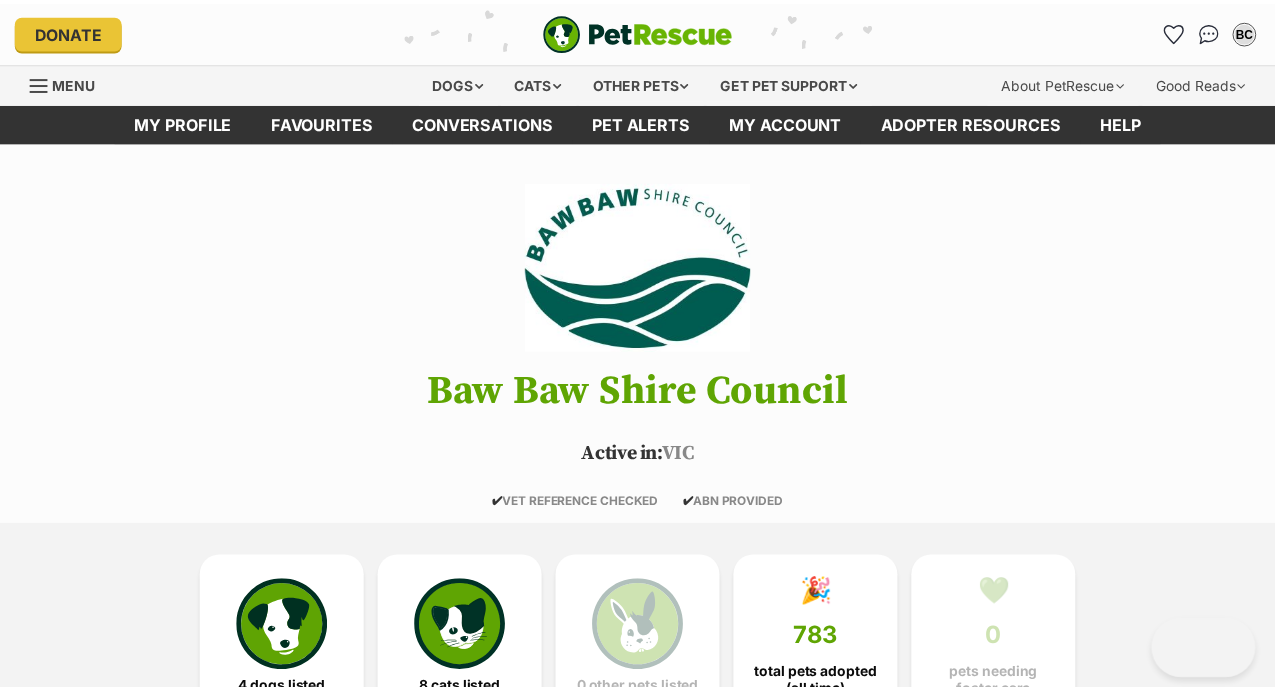 scroll, scrollTop: 0, scrollLeft: 0, axis: both 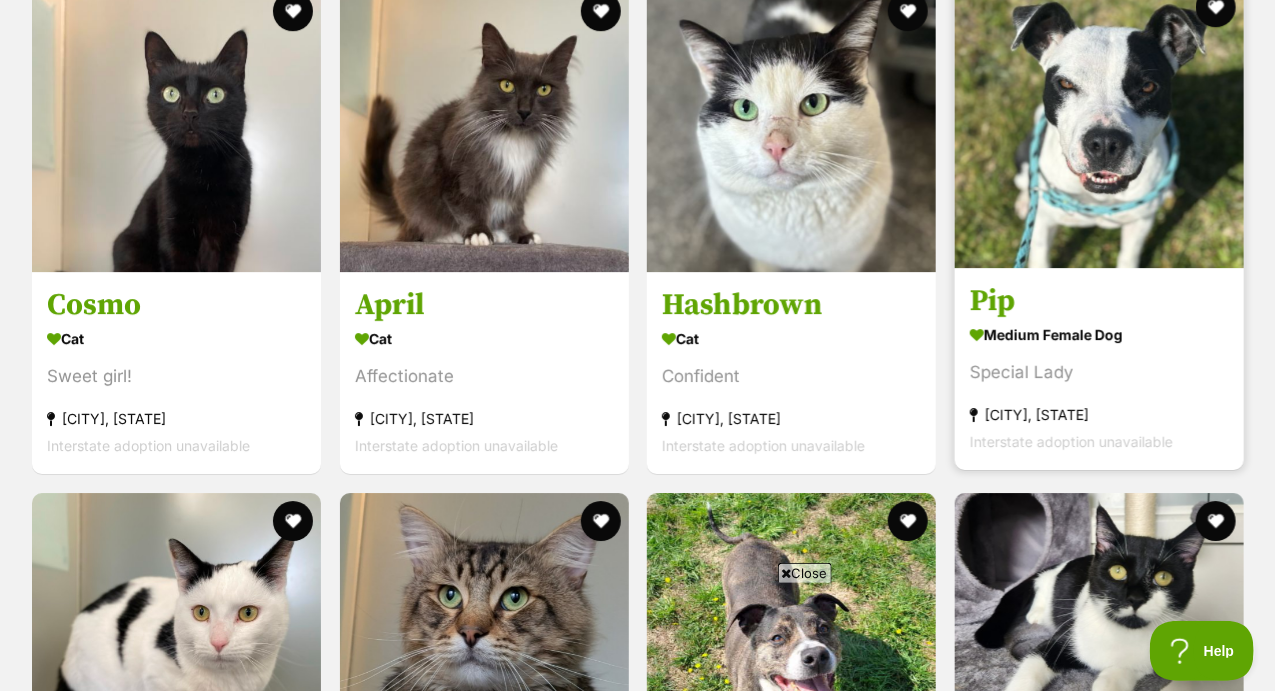 click at bounding box center [1099, 123] 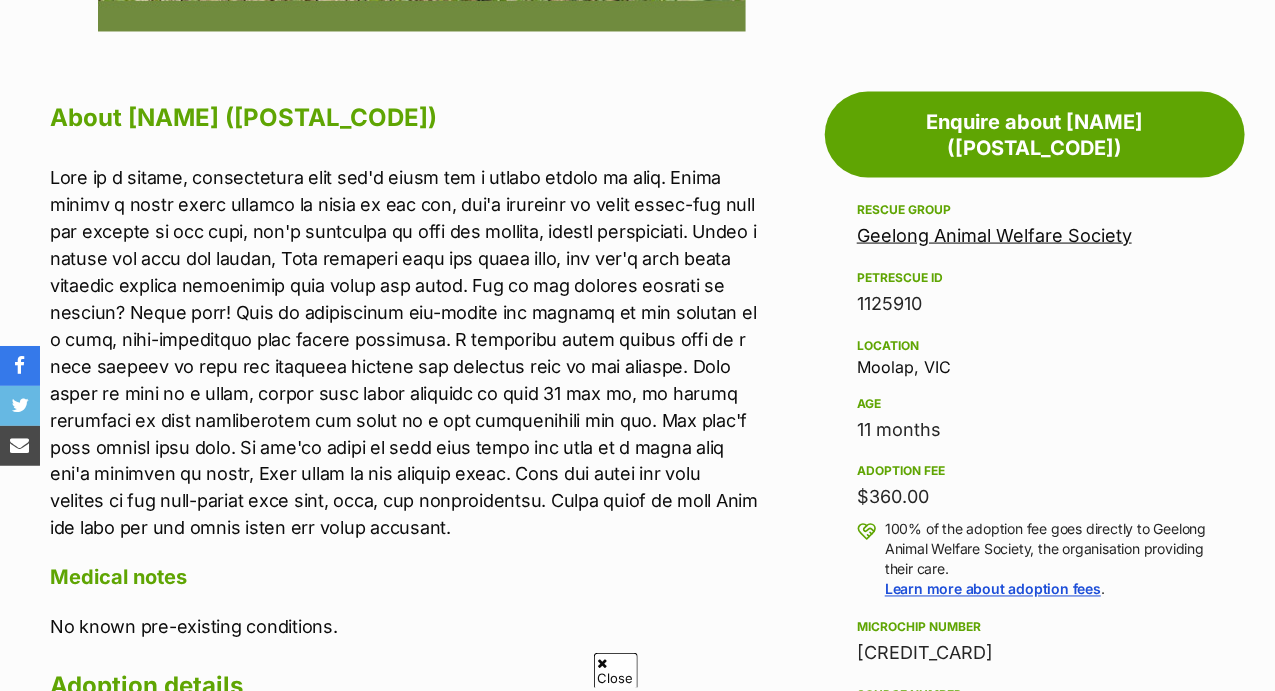 scroll, scrollTop: 1066, scrollLeft: 0, axis: vertical 